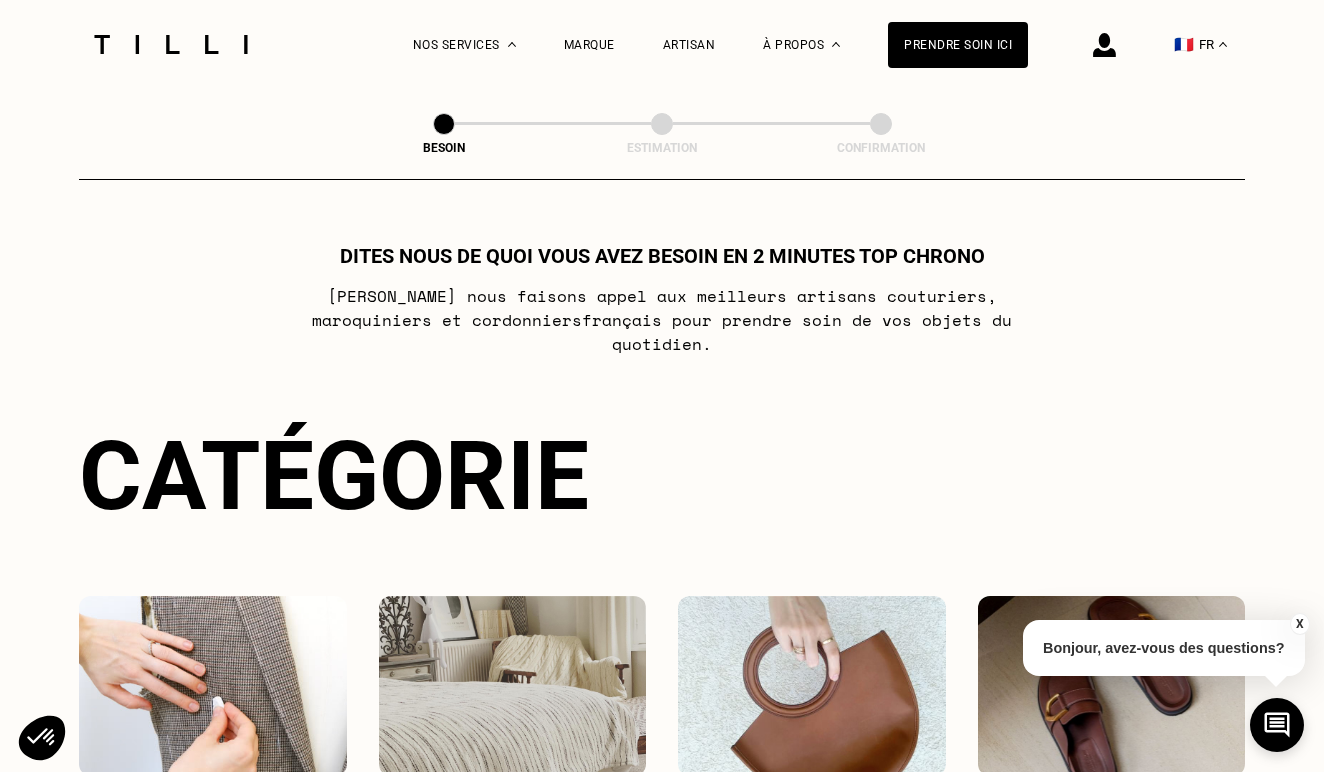 scroll, scrollTop: 0, scrollLeft: 0, axis: both 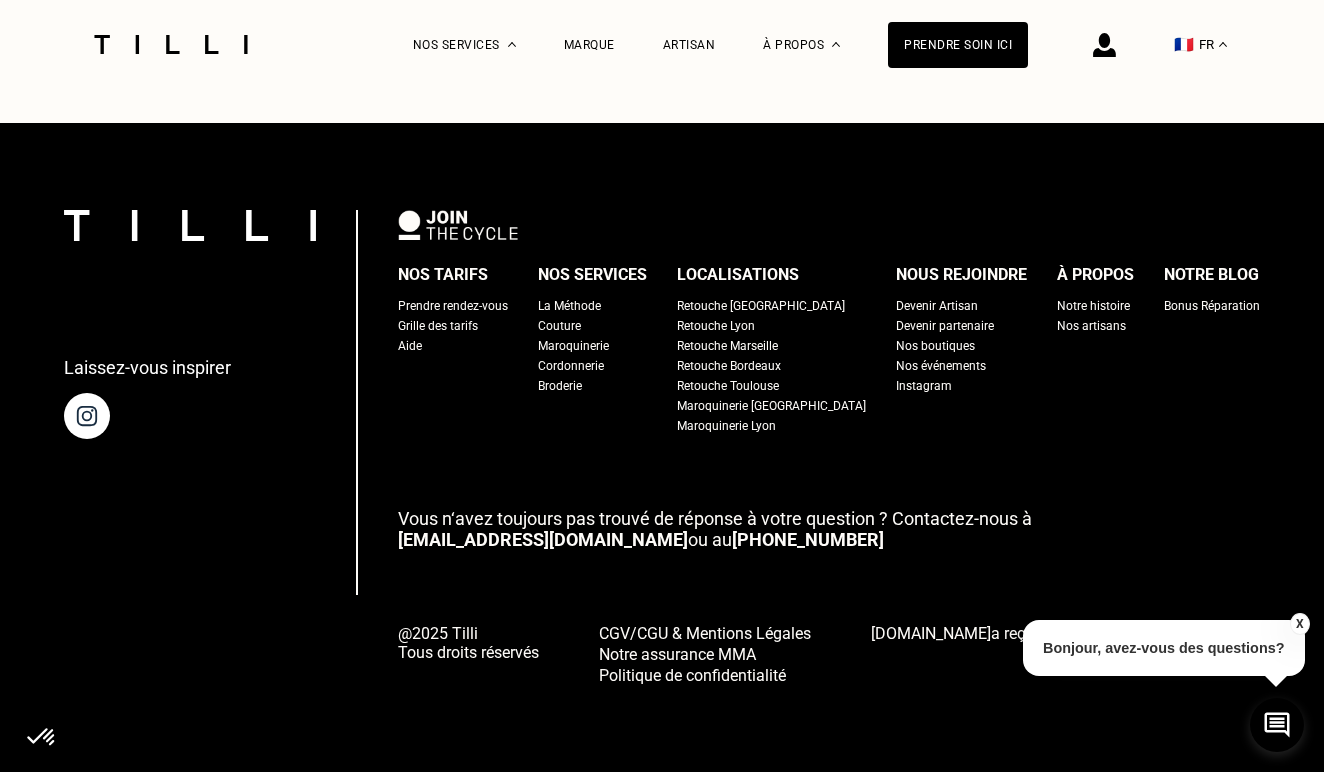 select on "FR" 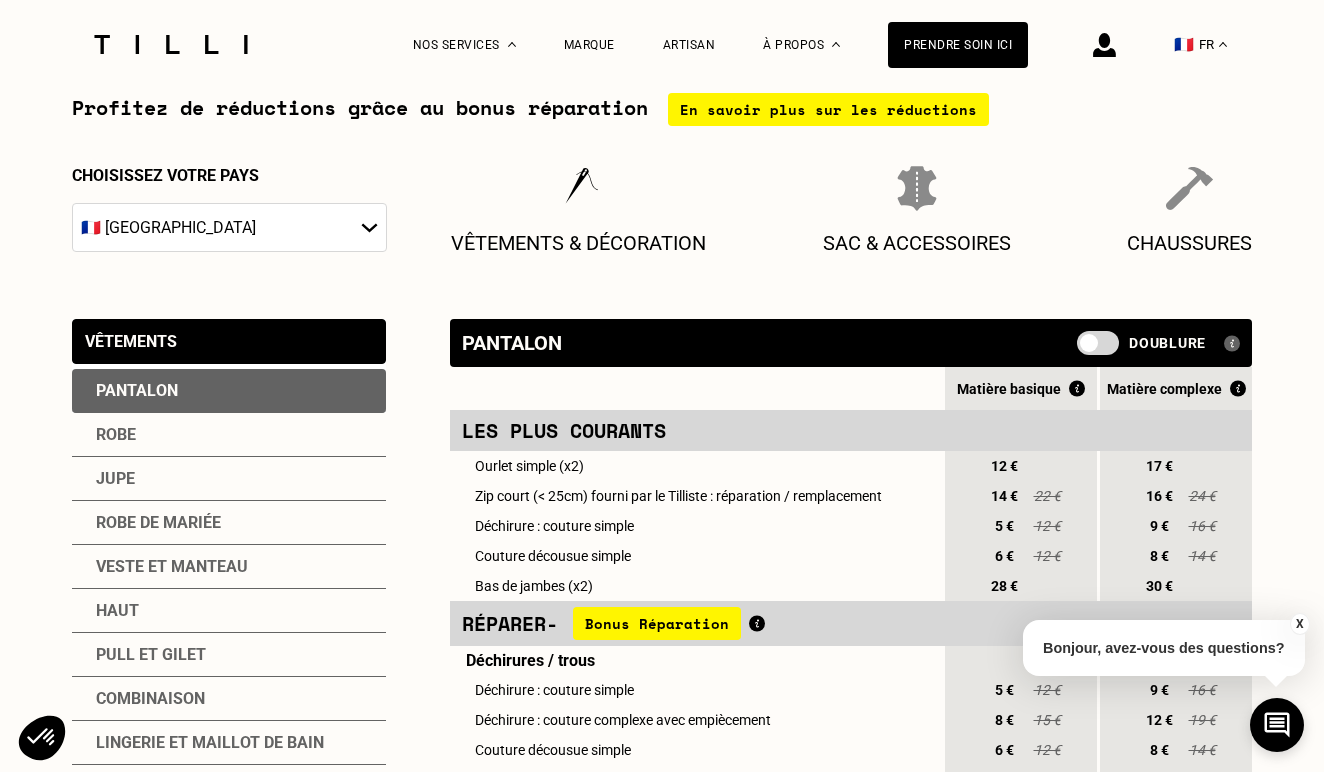 scroll, scrollTop: 211, scrollLeft: 0, axis: vertical 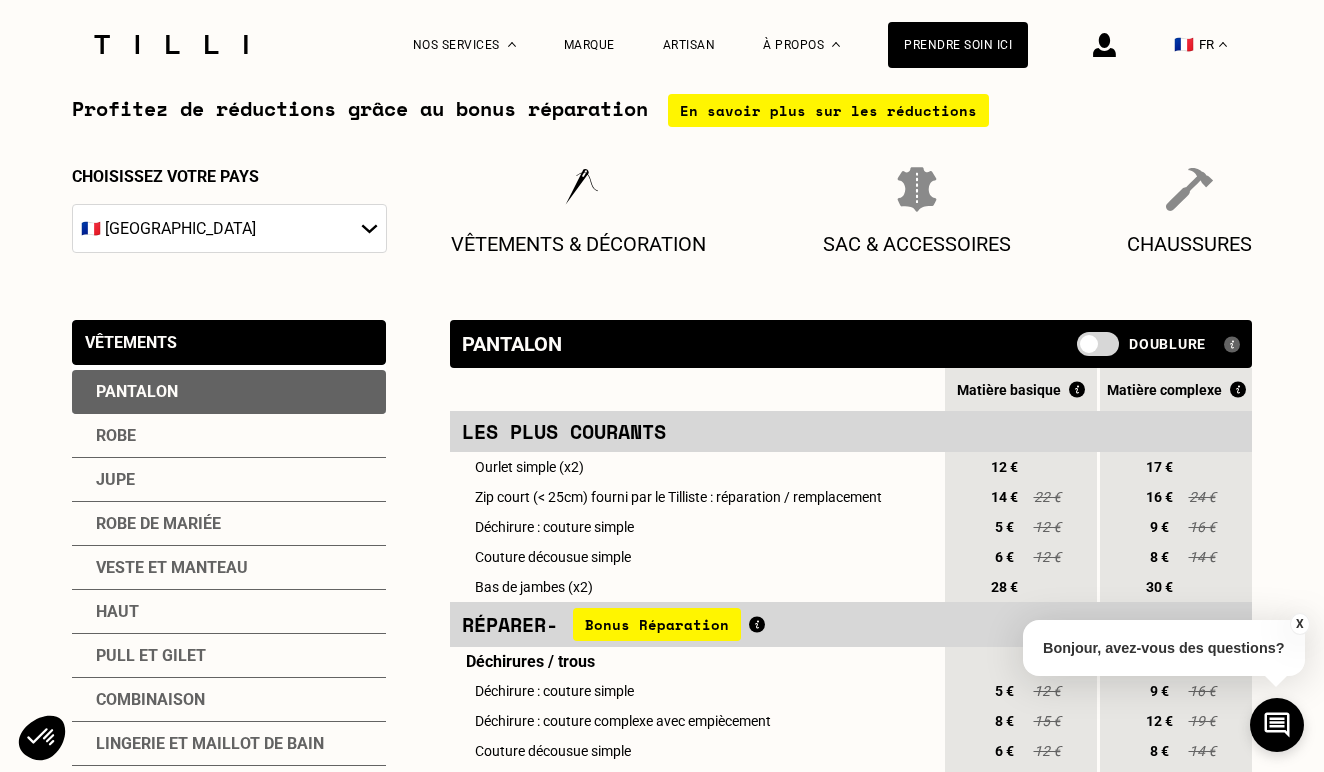 click on "Robe de mariée" at bounding box center [229, 524] 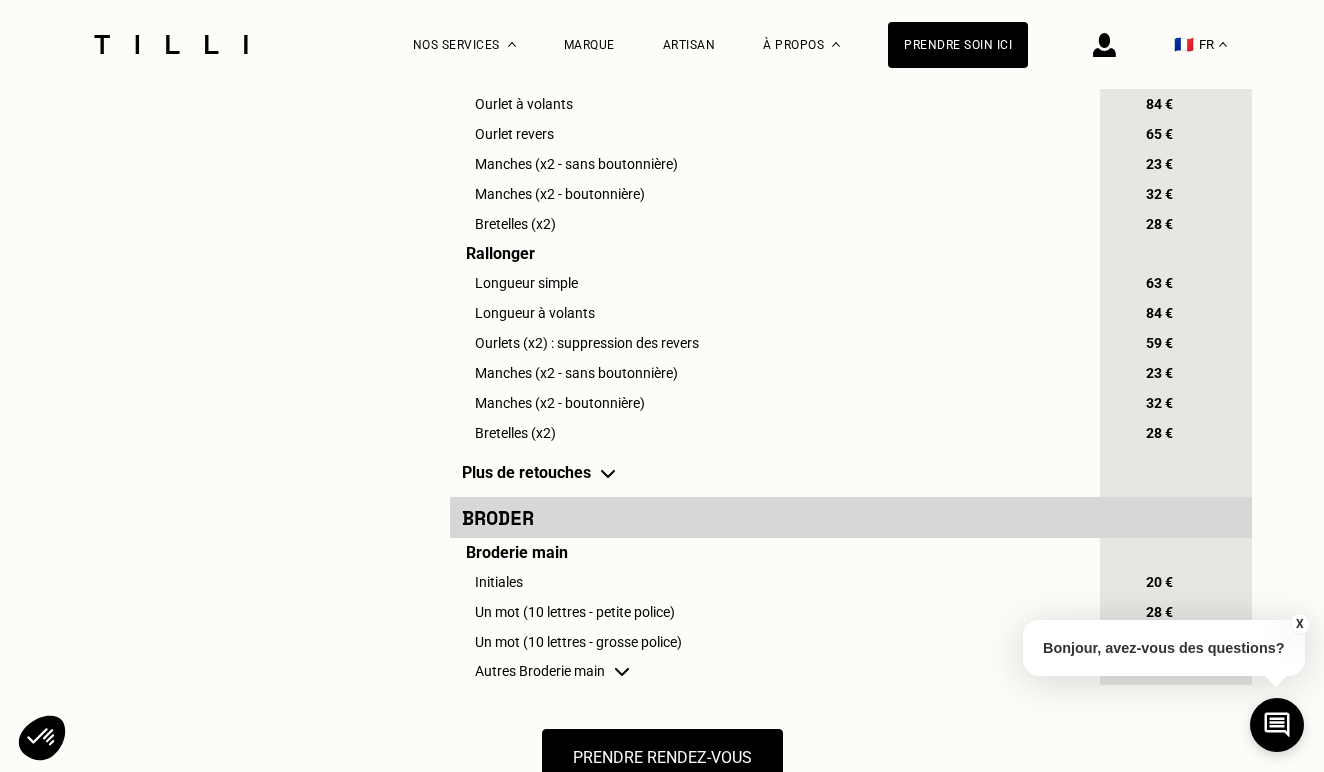scroll, scrollTop: 1713, scrollLeft: 0, axis: vertical 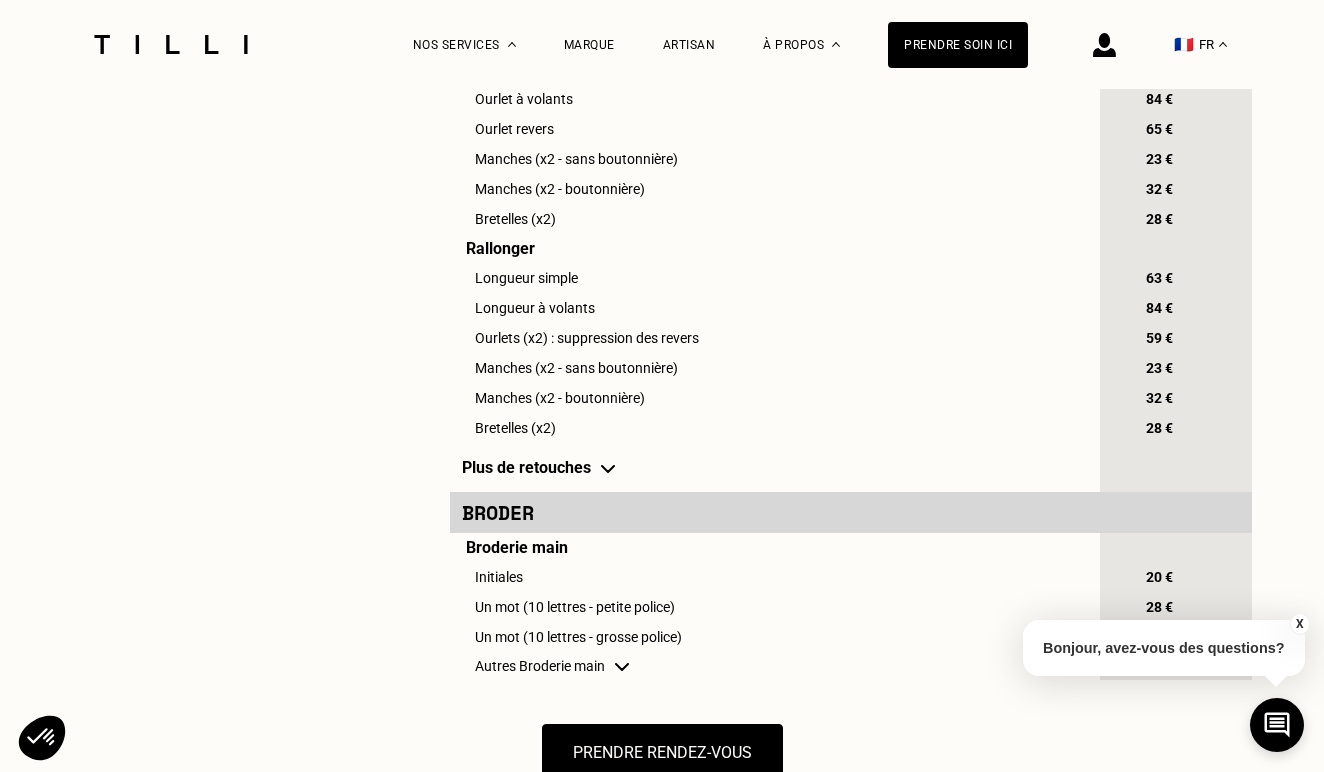 click on "Plus de retouches" at bounding box center [773, 467] 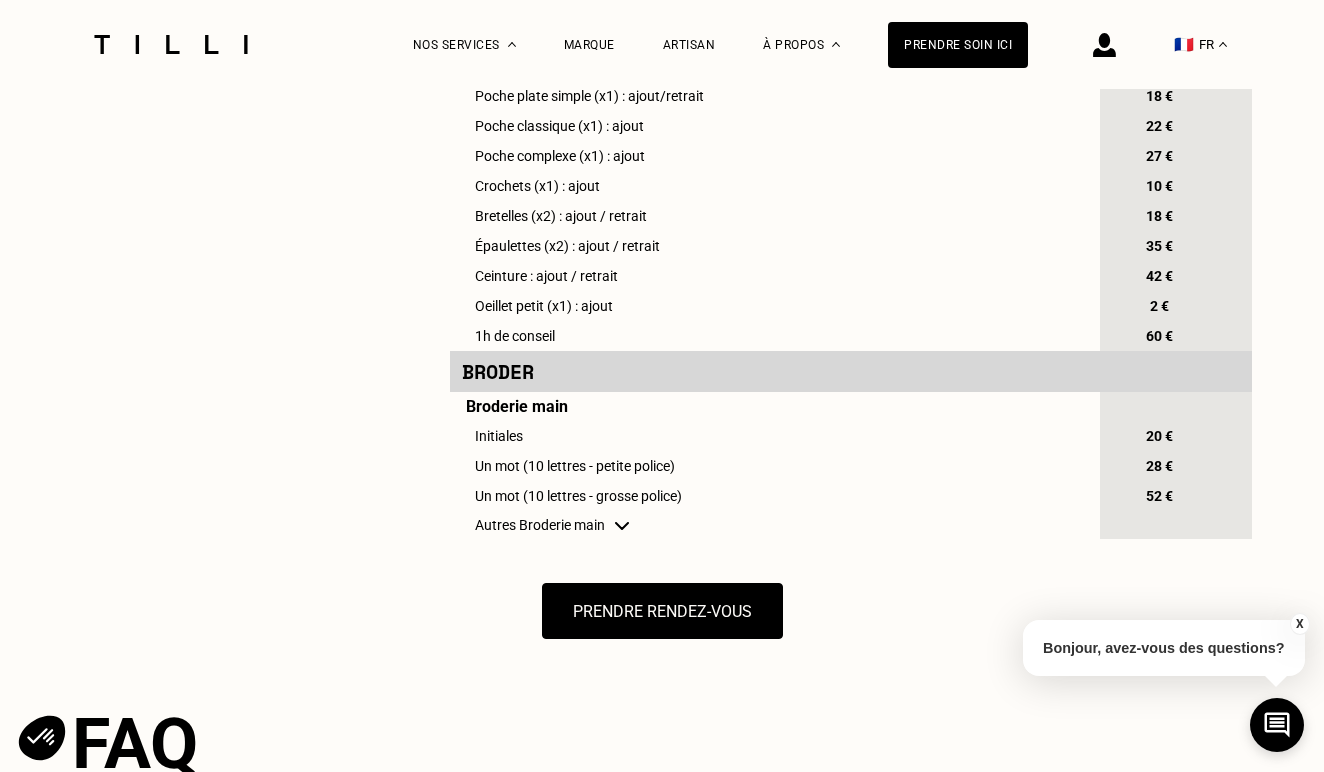 scroll, scrollTop: 2305, scrollLeft: 0, axis: vertical 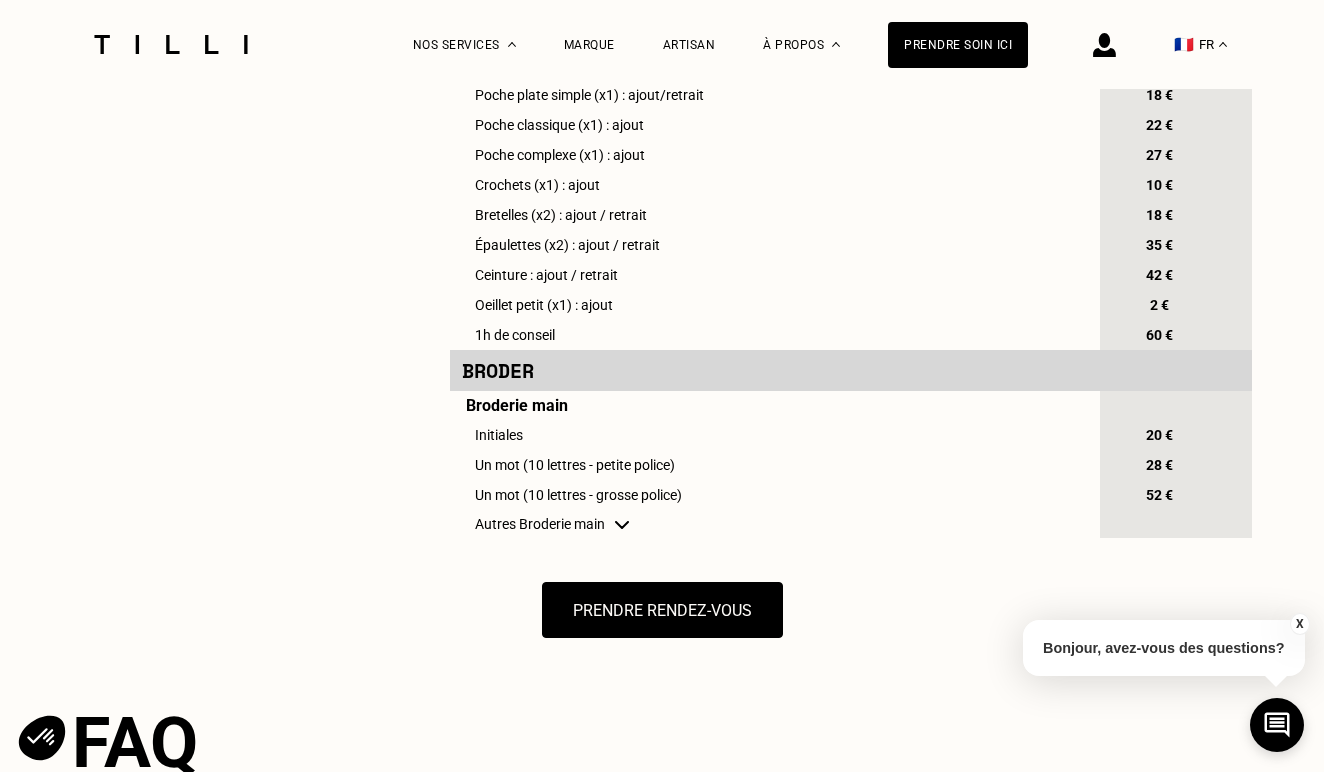 click at bounding box center (622, 525) 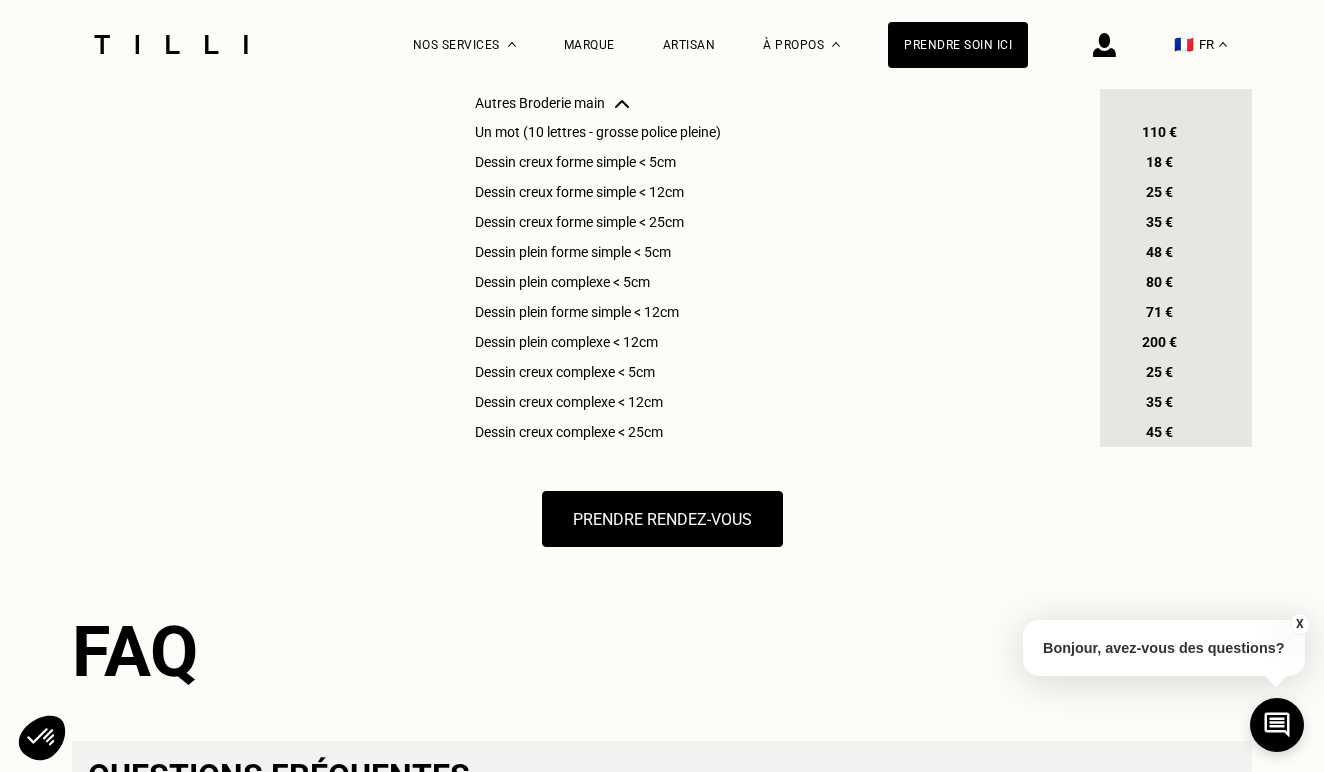 scroll, scrollTop: 2765, scrollLeft: 0, axis: vertical 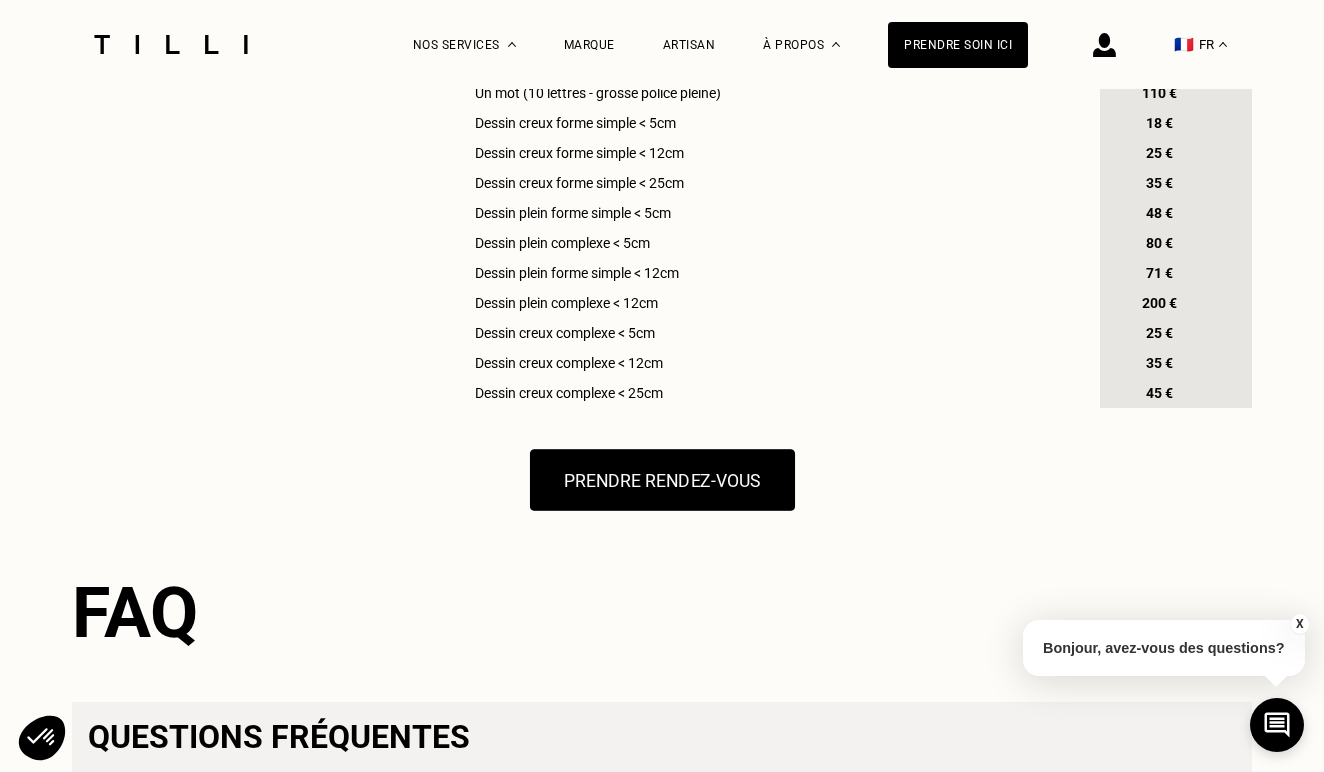 click on "Prendre rendez-vous" at bounding box center [661, 480] 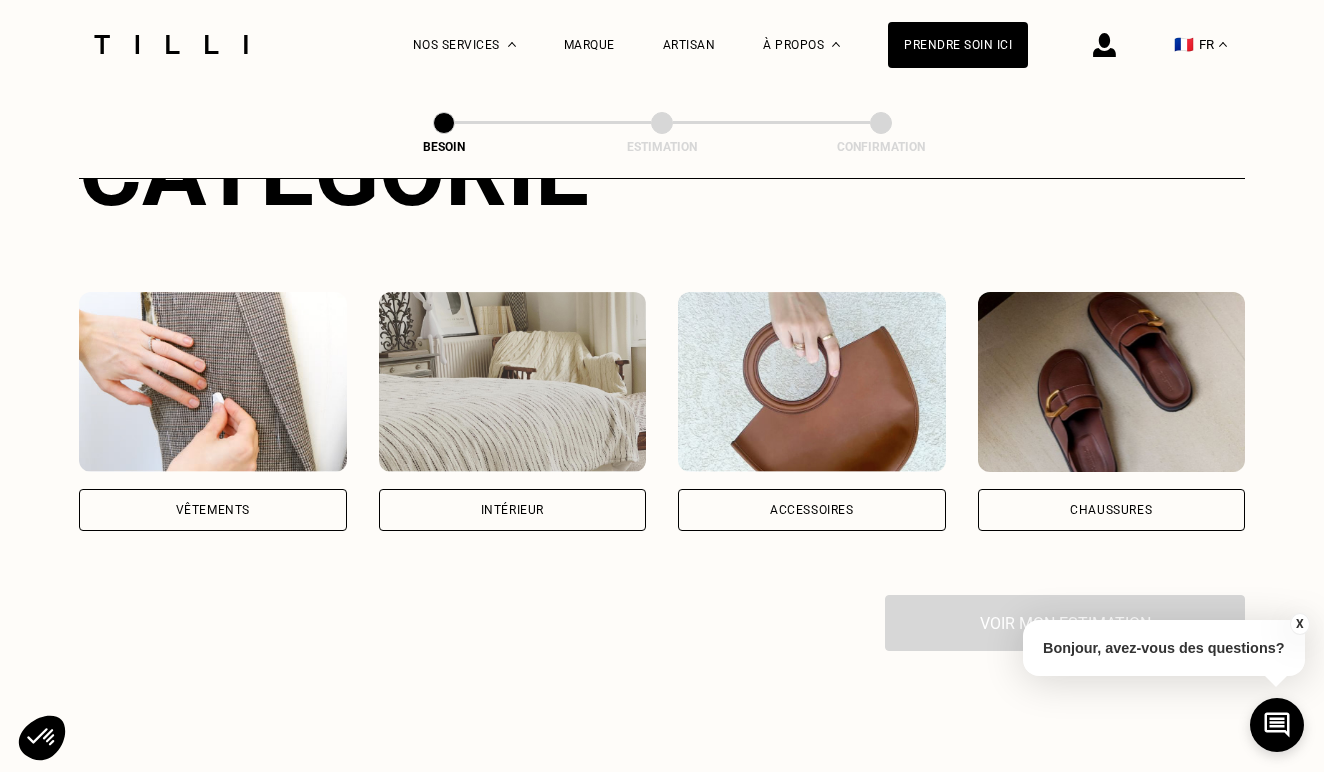 scroll, scrollTop: 304, scrollLeft: 0, axis: vertical 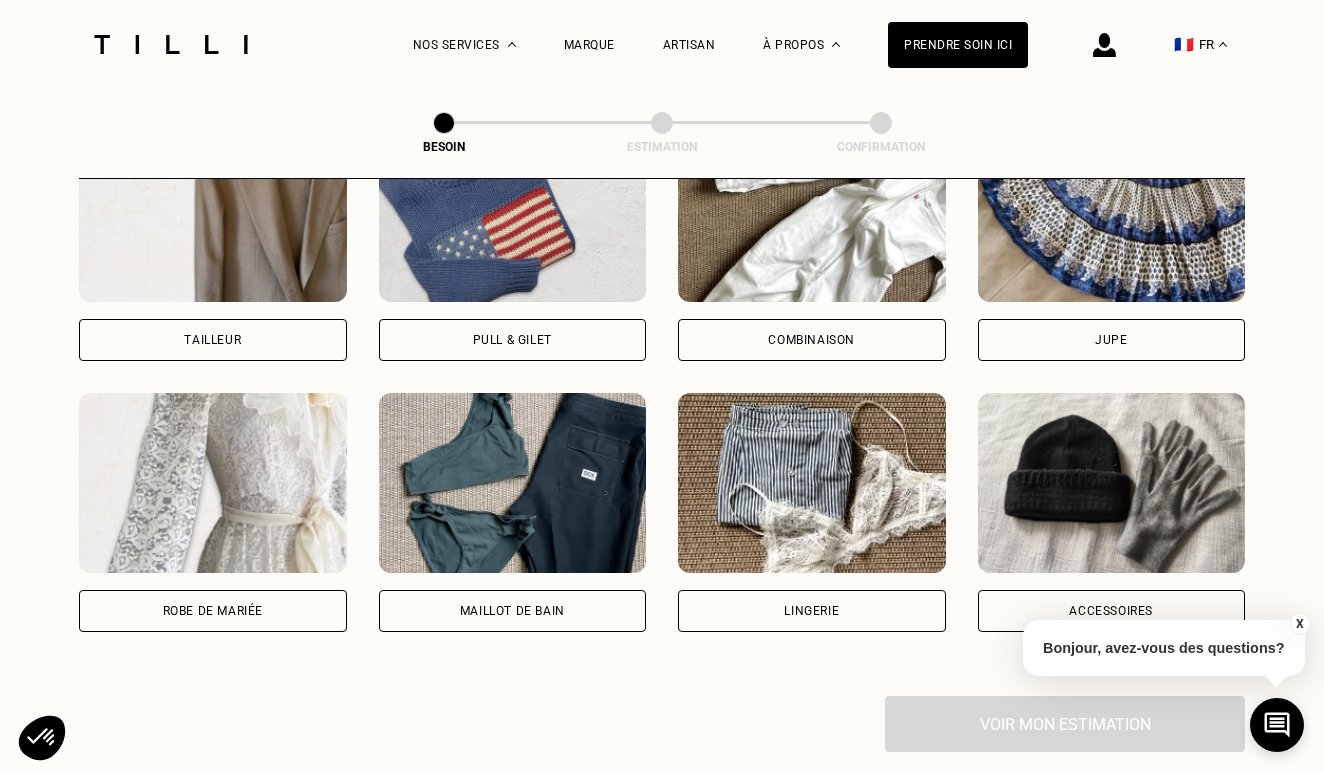 click on "Robe de mariée" at bounding box center [213, 611] 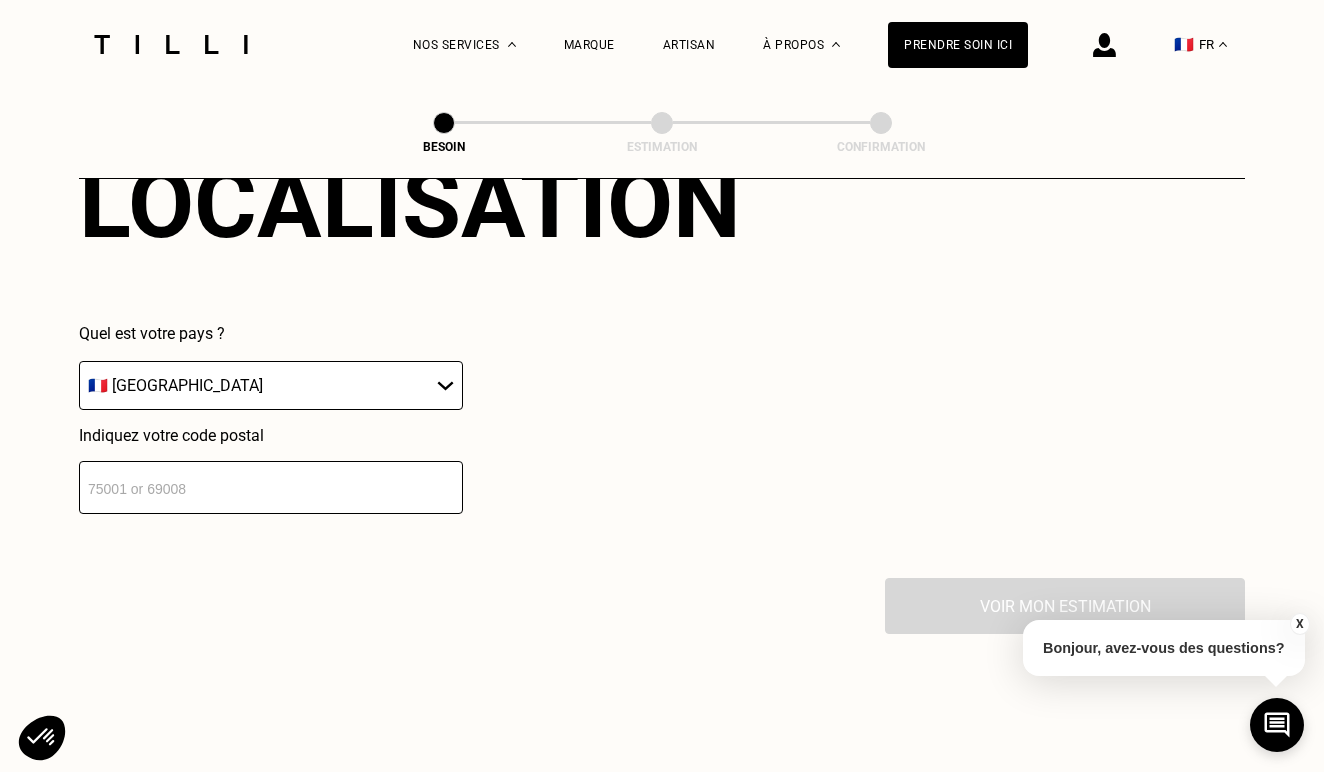 scroll, scrollTop: 1908, scrollLeft: 0, axis: vertical 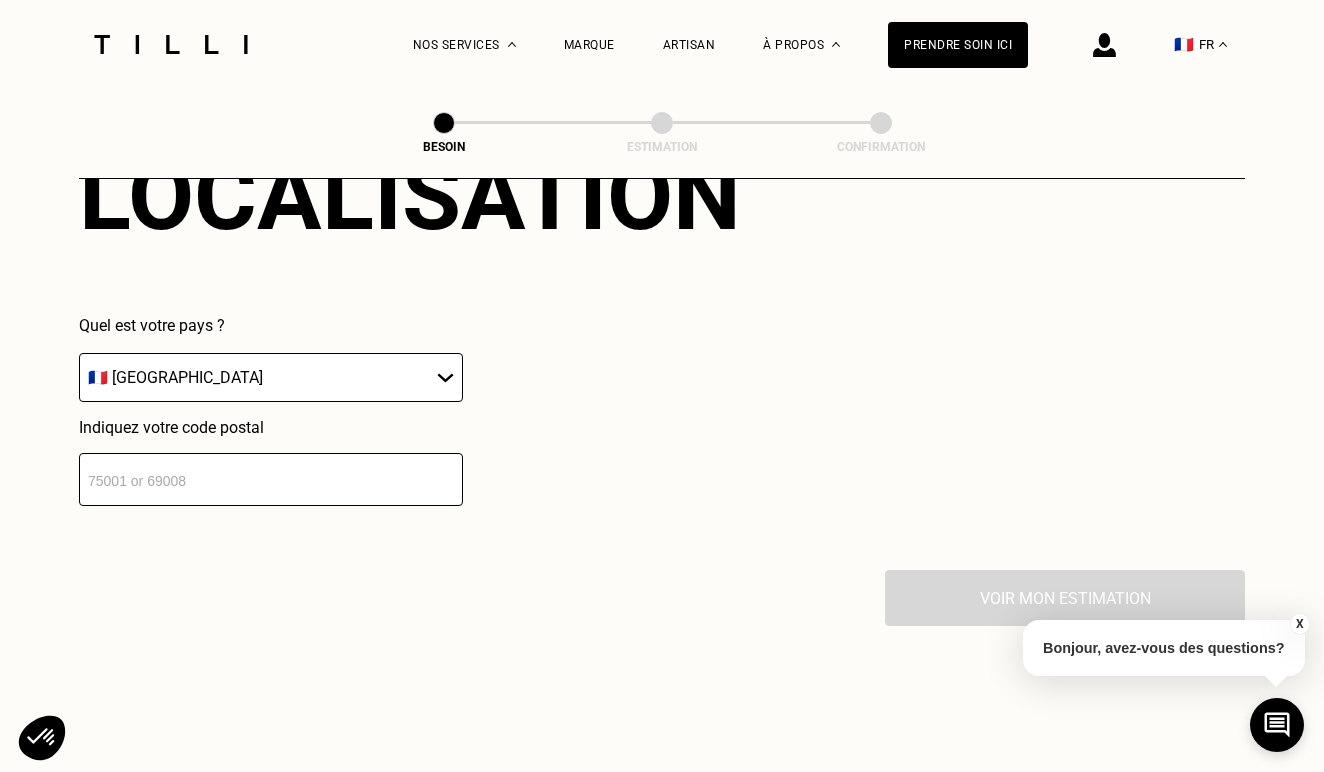 click at bounding box center [271, 479] 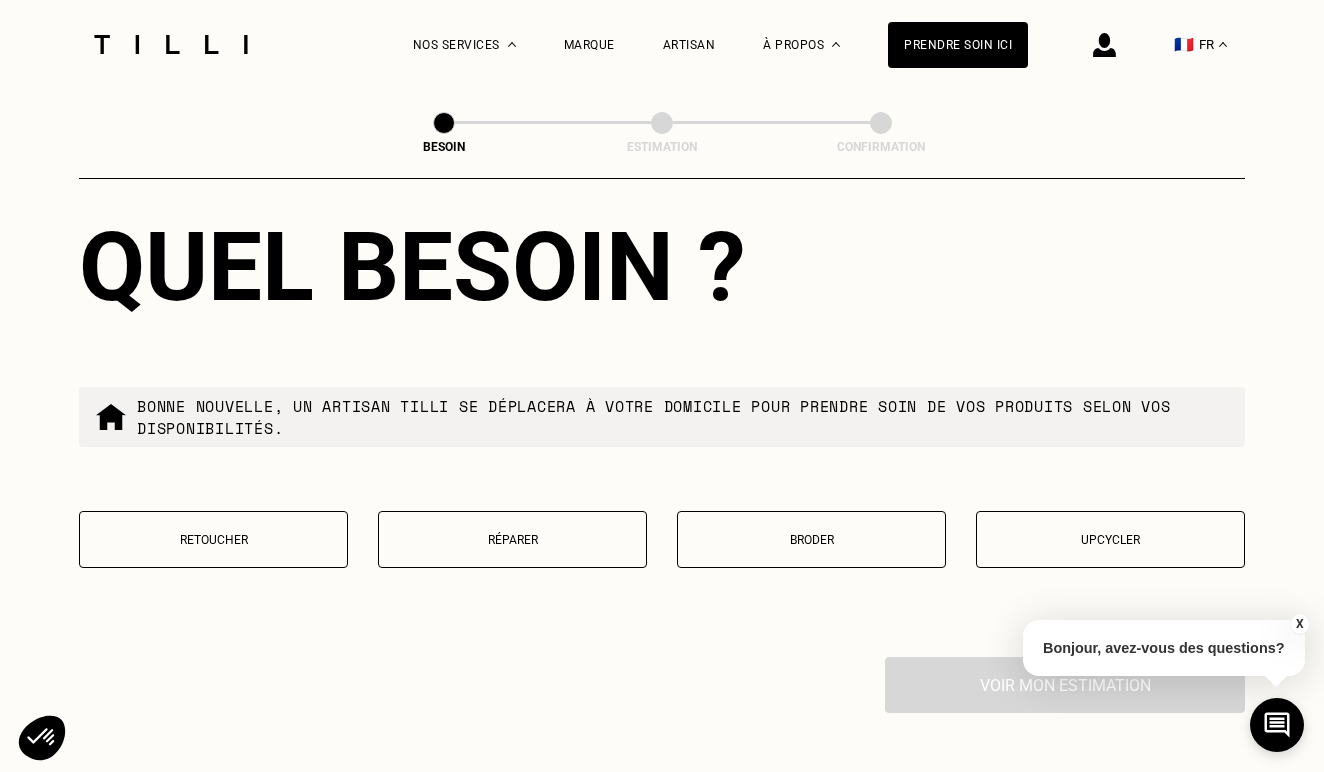 scroll, scrollTop: 2332, scrollLeft: 0, axis: vertical 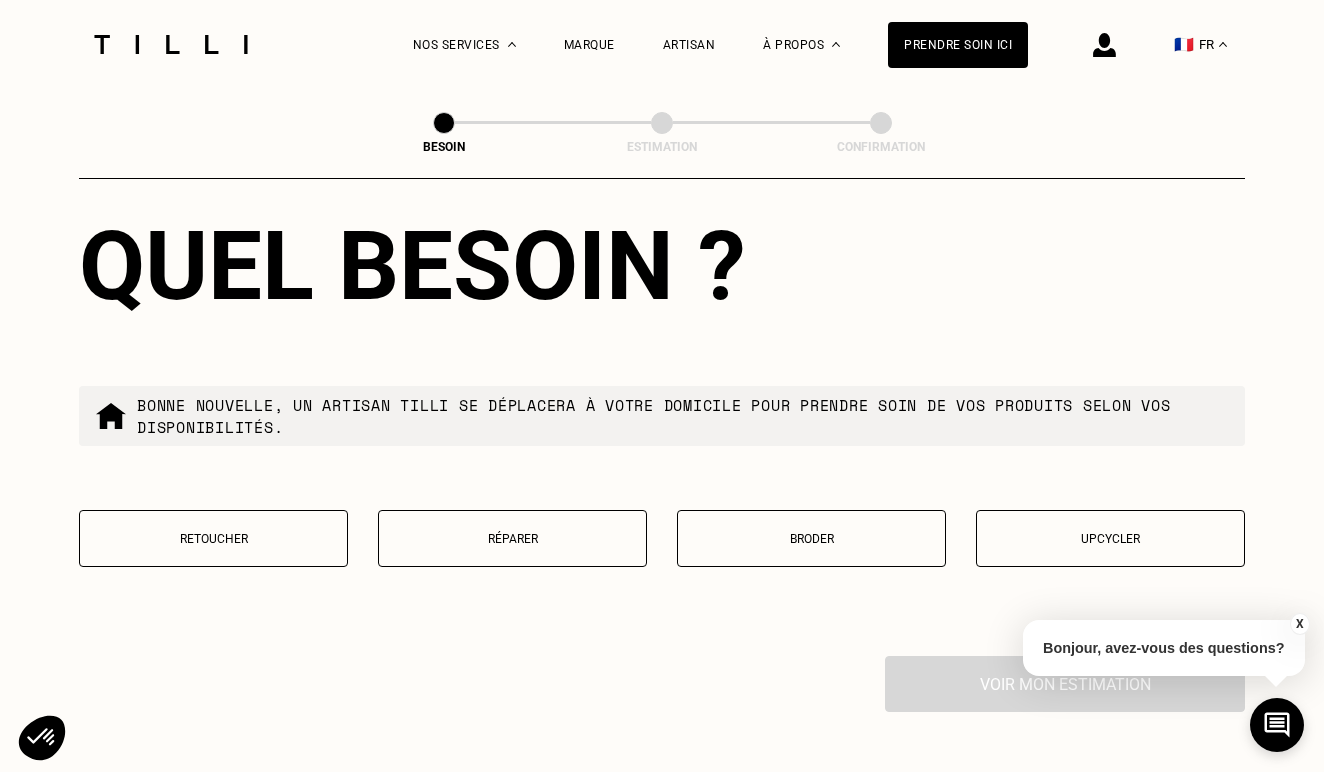 type on "33000" 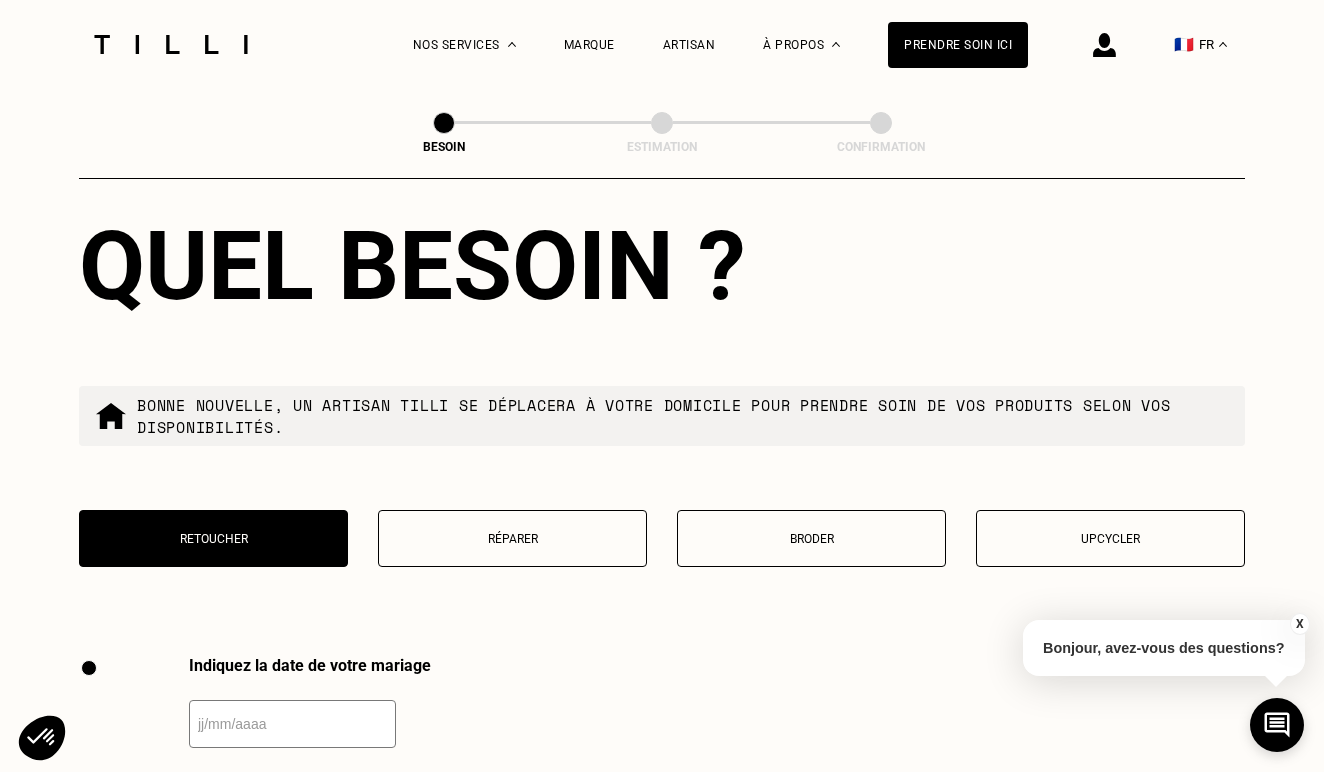 scroll, scrollTop: 2747, scrollLeft: 0, axis: vertical 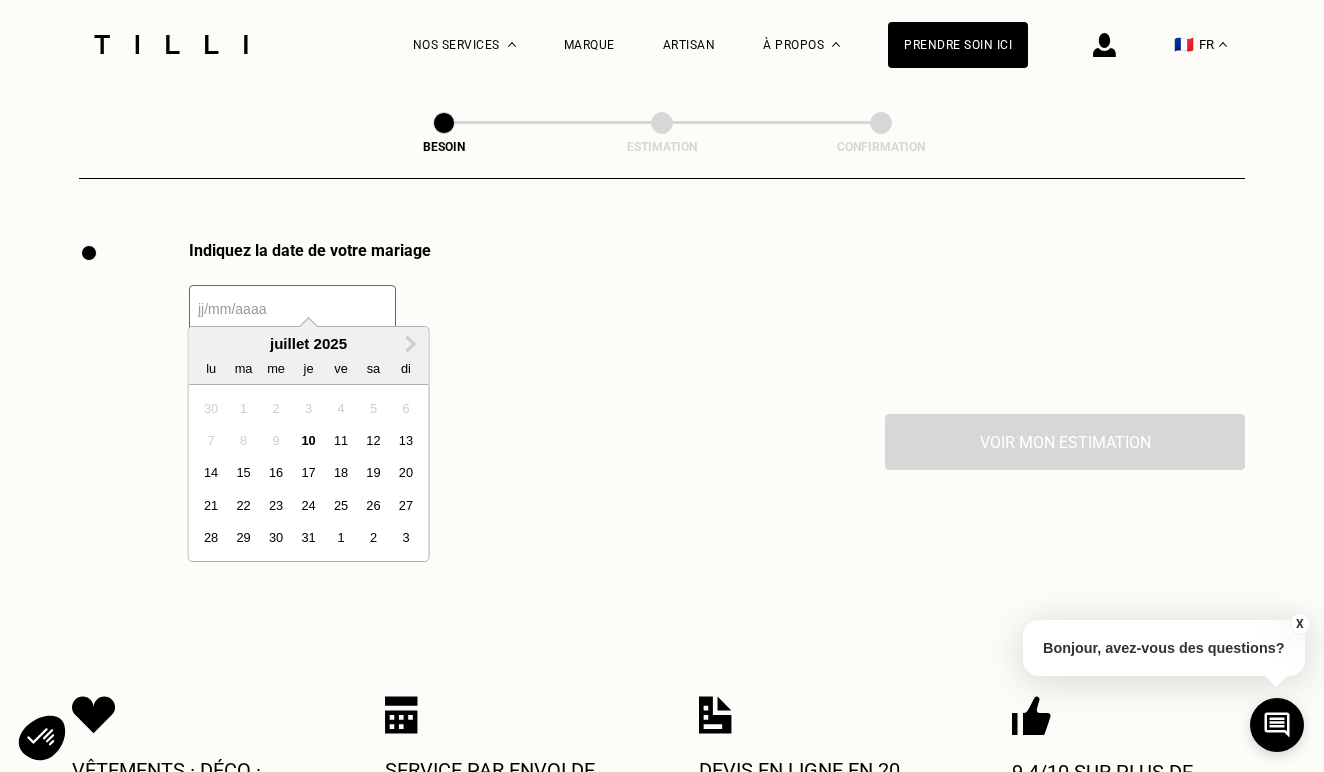 click at bounding box center (292, 309) 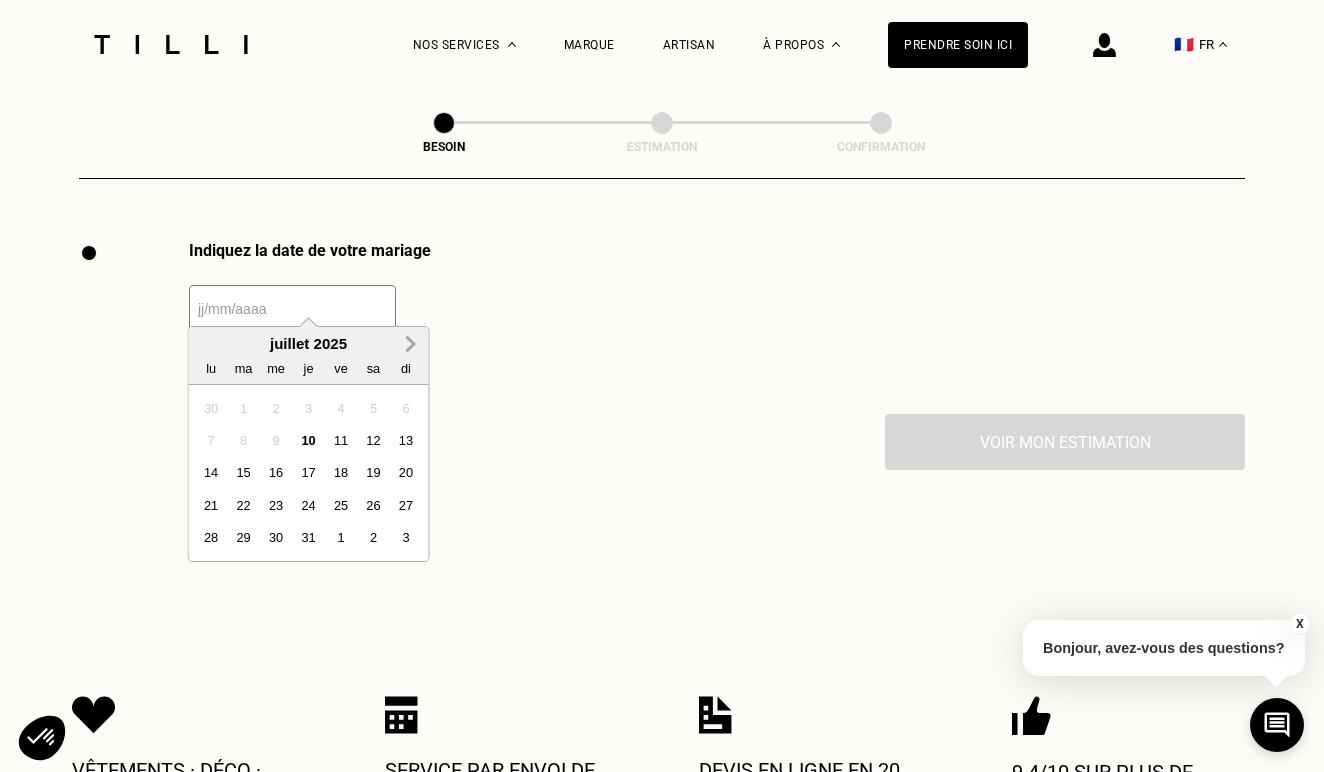 click on "Next Month" at bounding box center (409, 344) 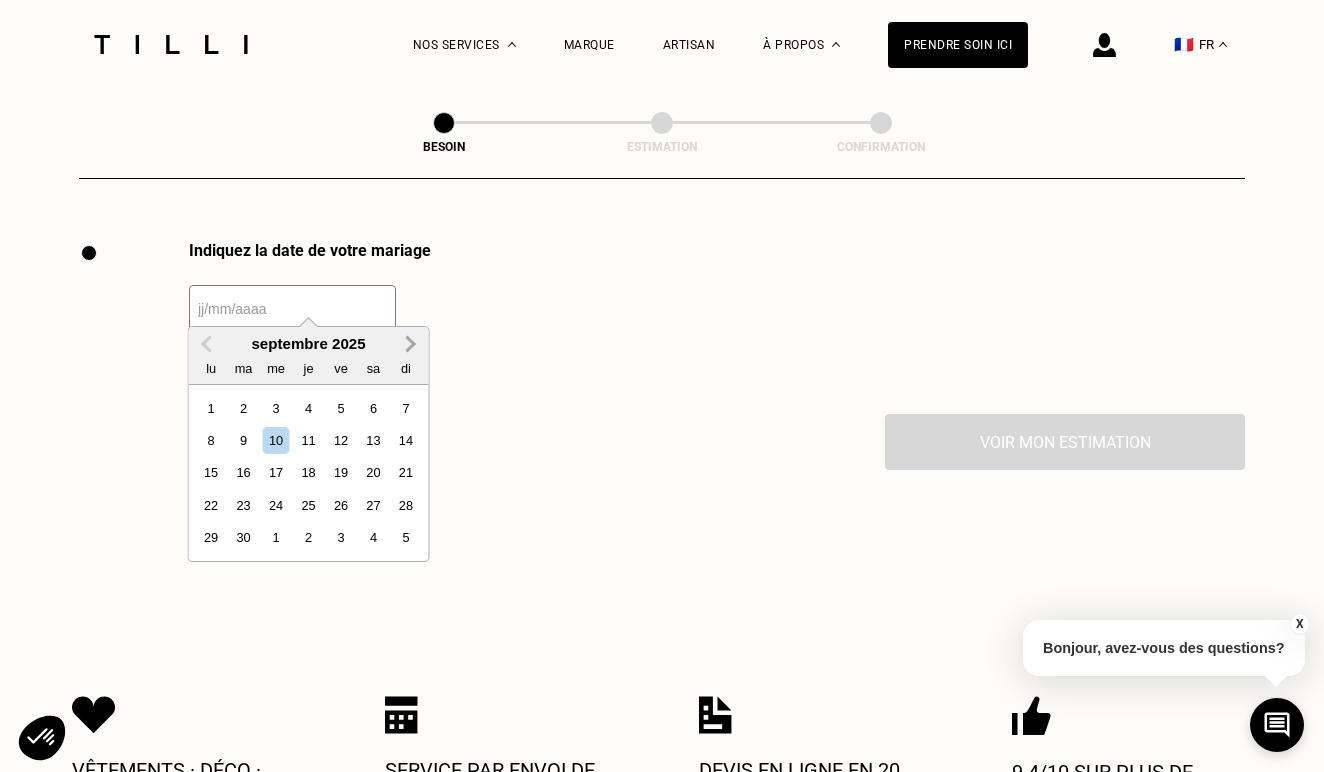 click on "Next Month" at bounding box center (409, 344) 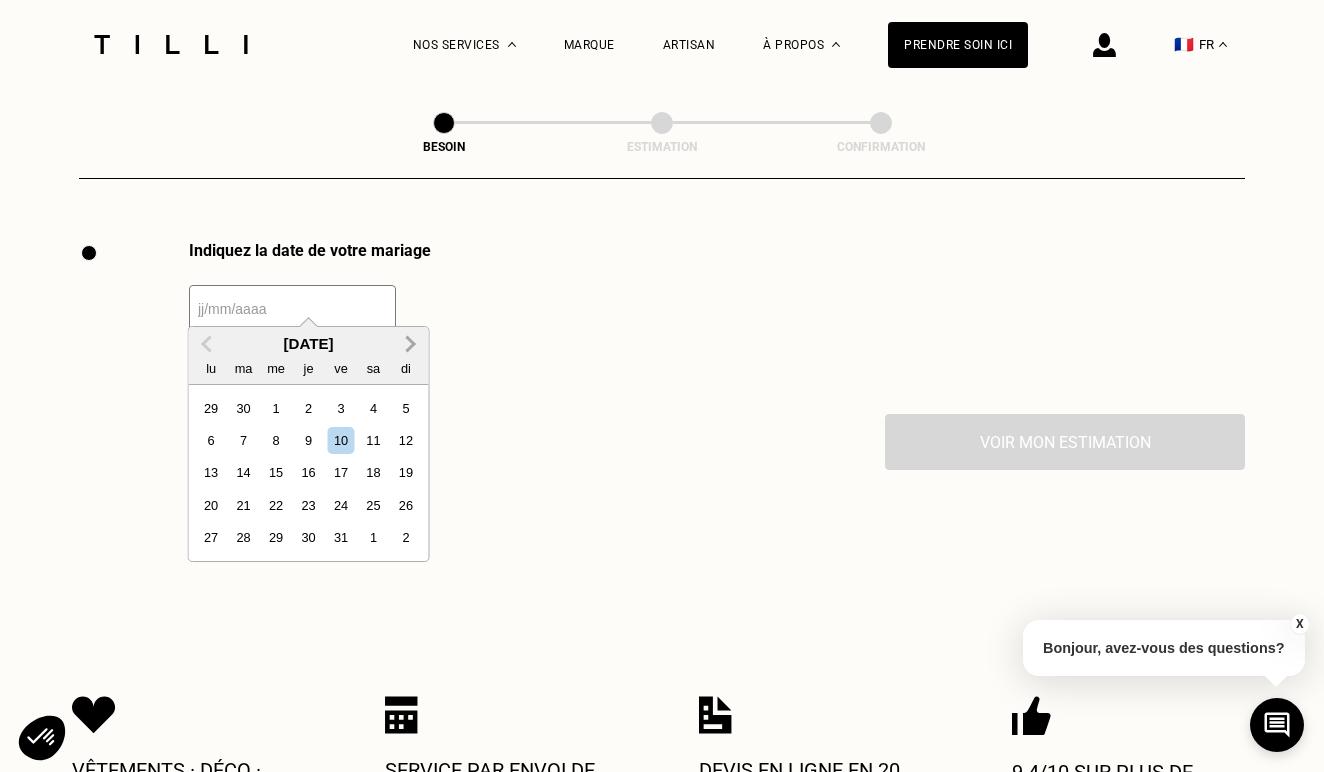 click on "Next Month" at bounding box center (409, 344) 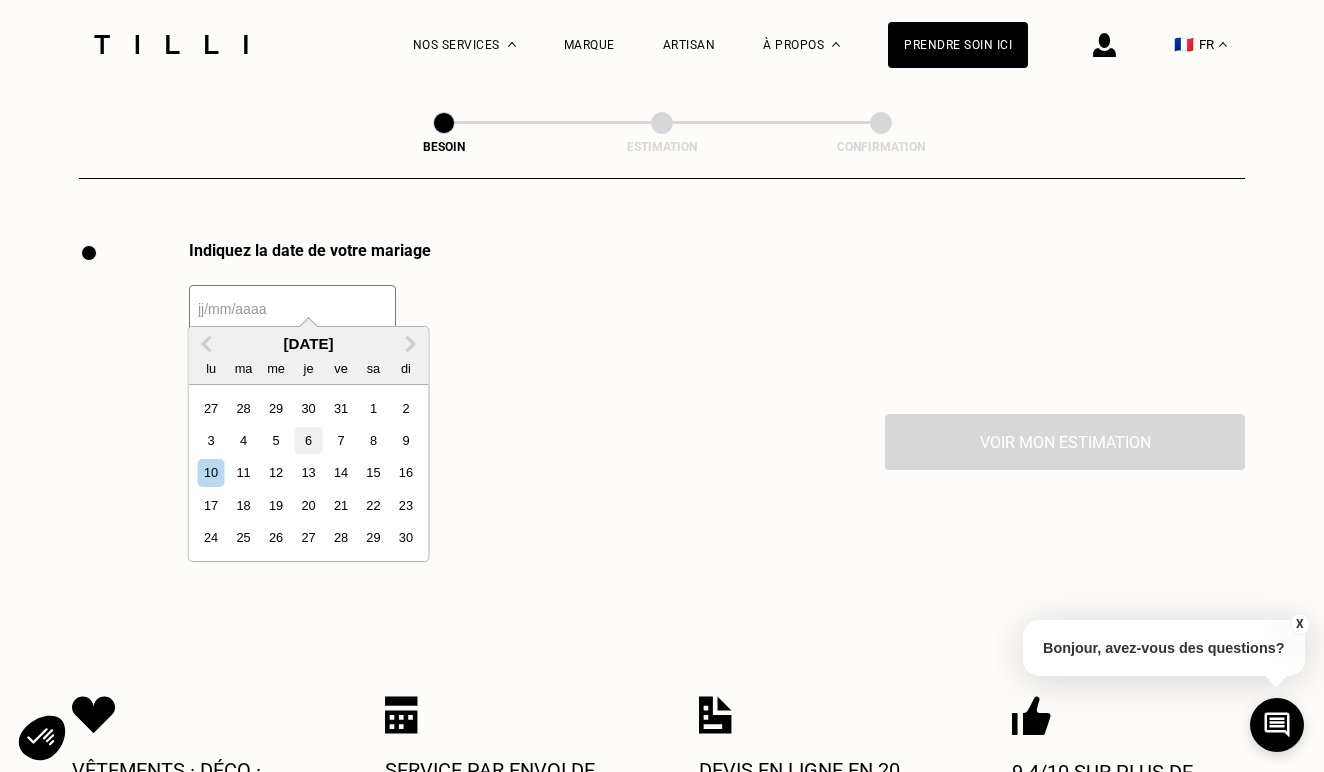 click on "6" at bounding box center [308, 440] 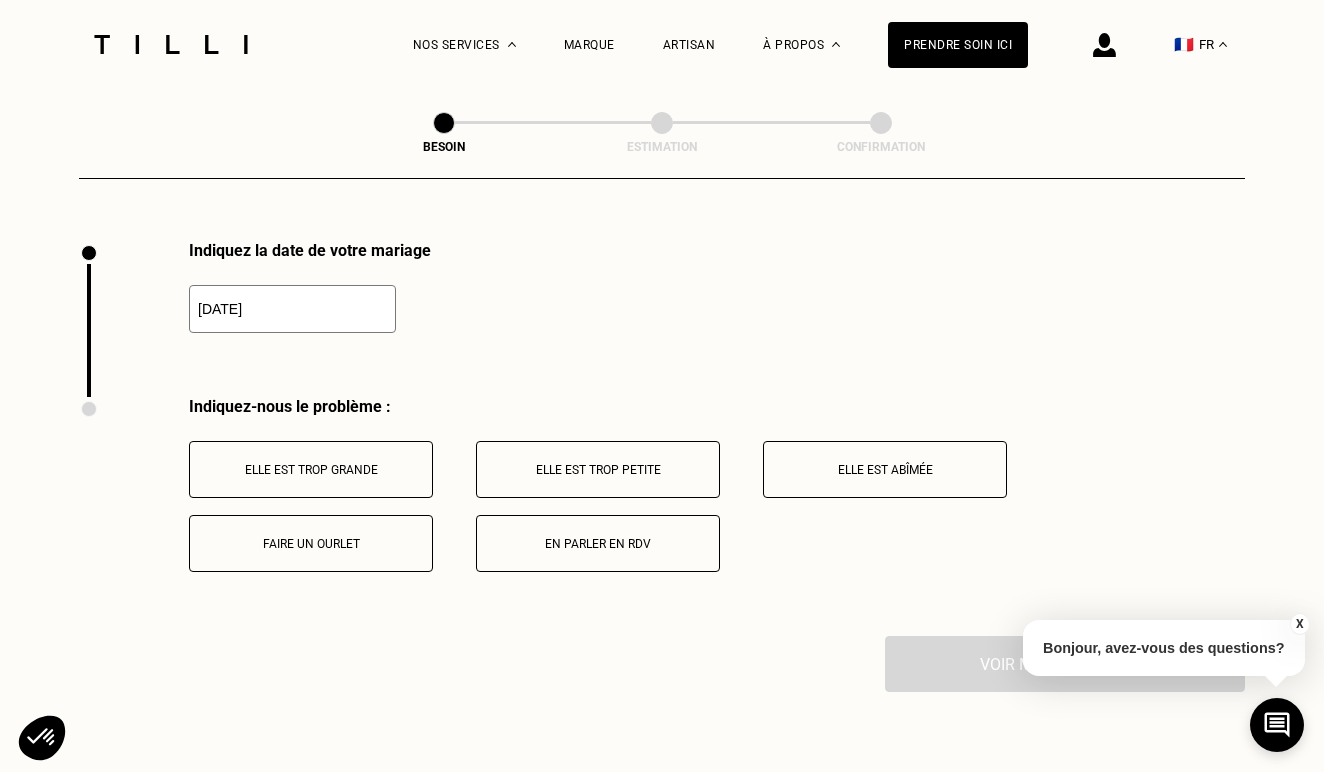 type on "[DATE]" 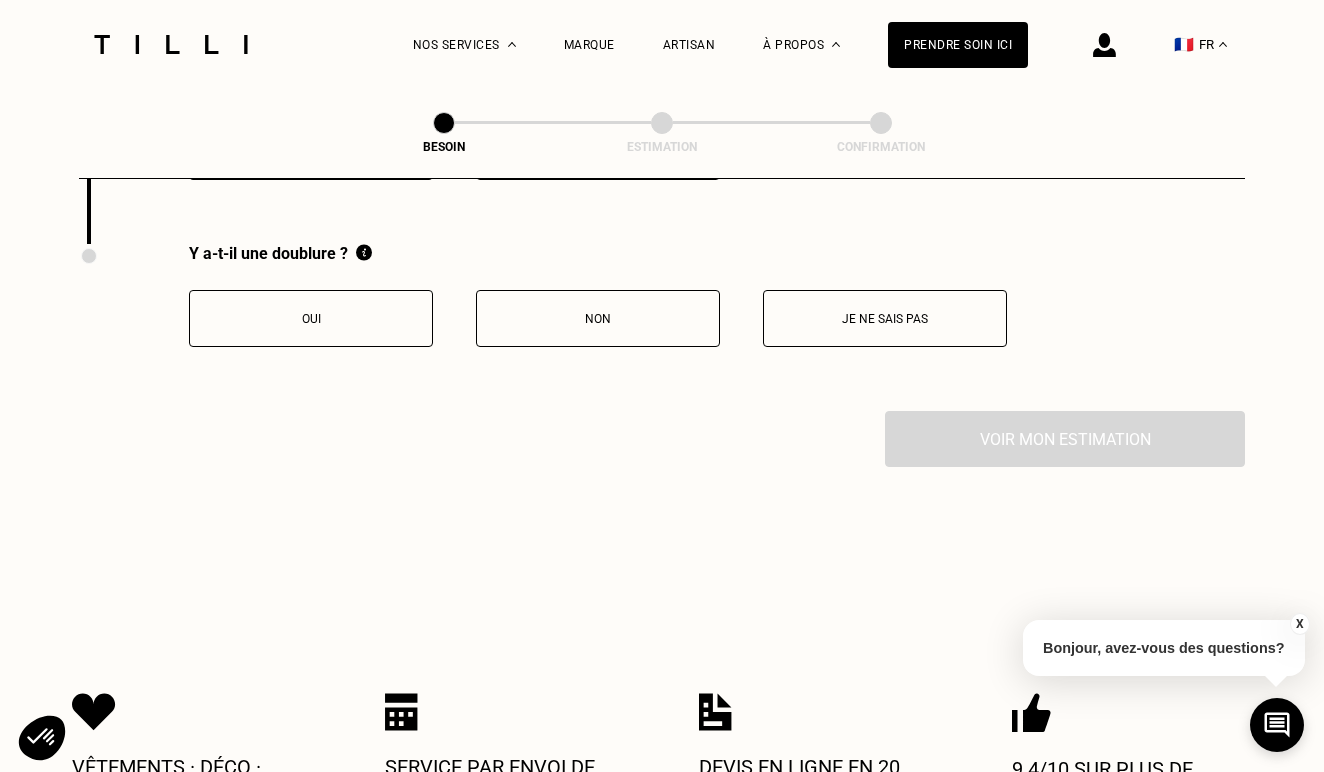 scroll, scrollTop: 3134, scrollLeft: 0, axis: vertical 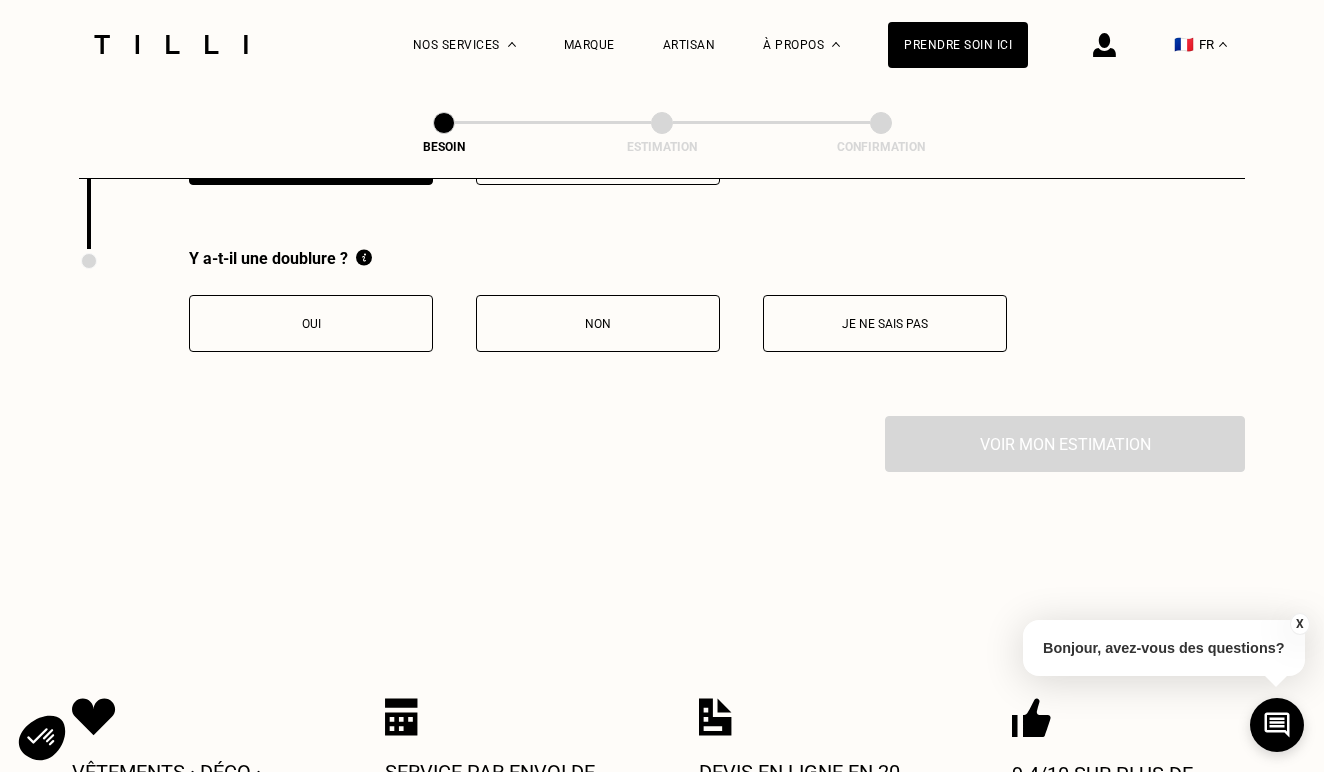 click on "Oui" at bounding box center (311, 324) 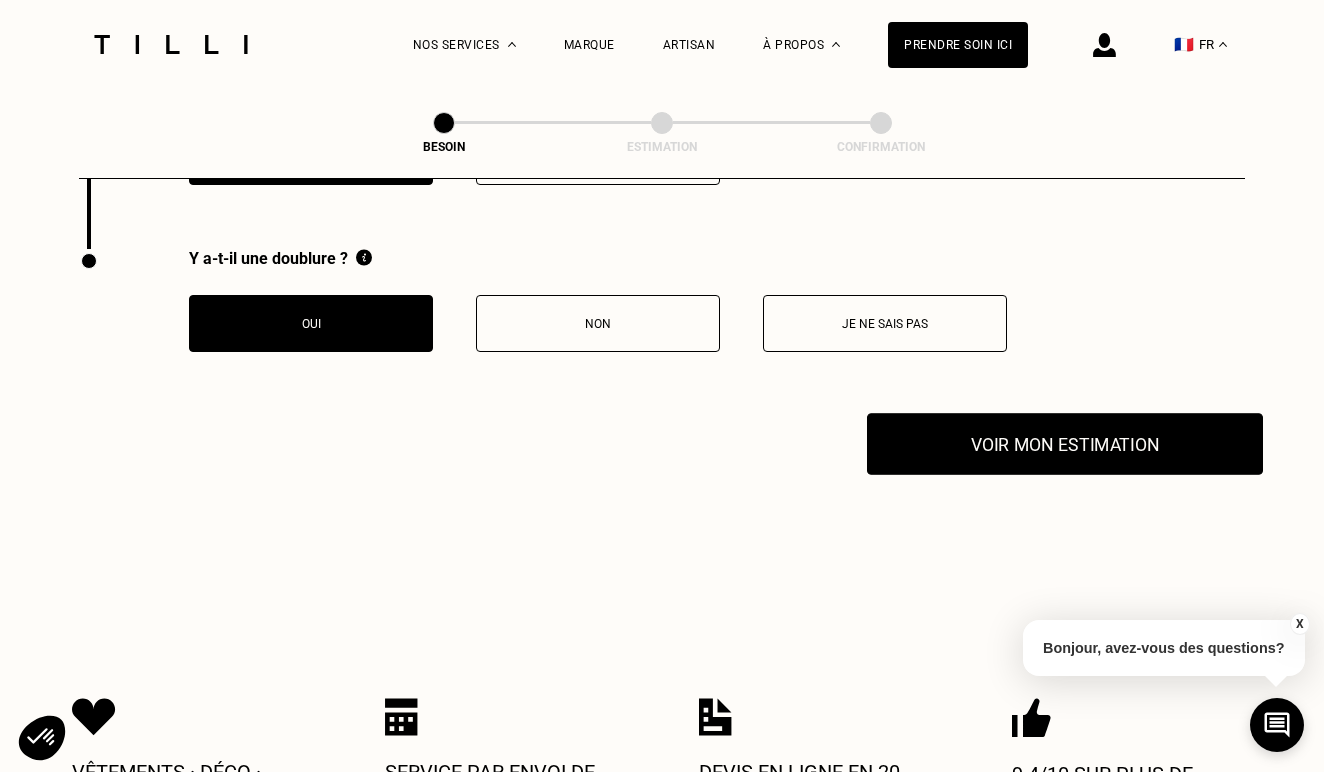 click on "Voir mon estimation" at bounding box center (1065, 444) 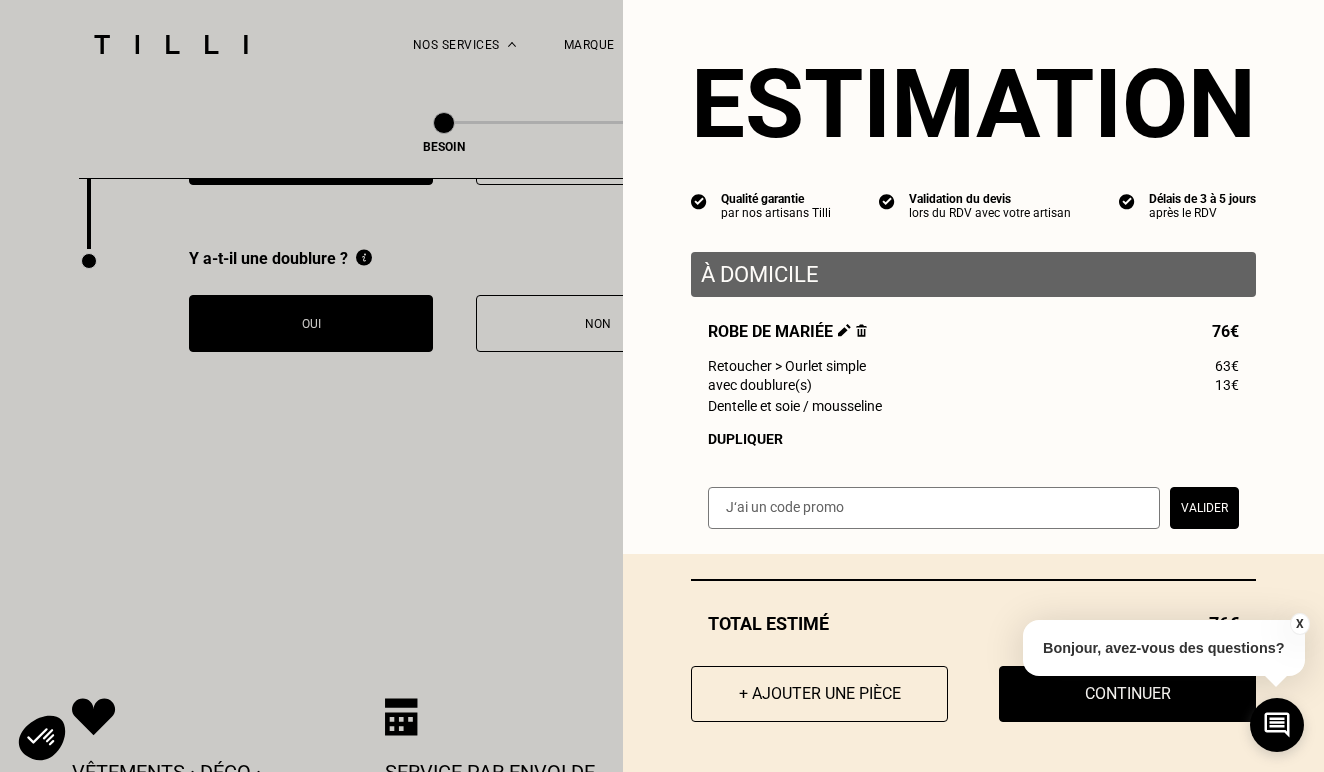scroll, scrollTop: 15, scrollLeft: 0, axis: vertical 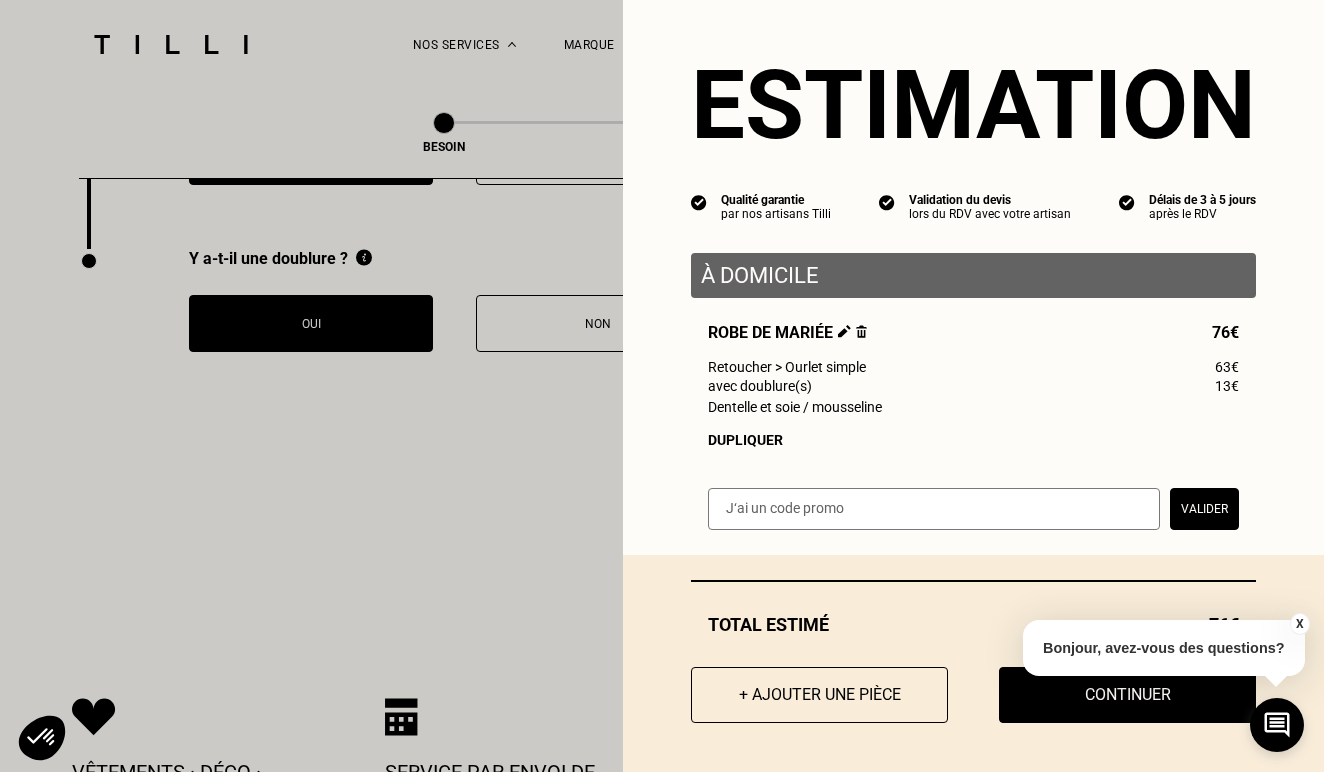 click on "À domicile" at bounding box center (973, 275) 